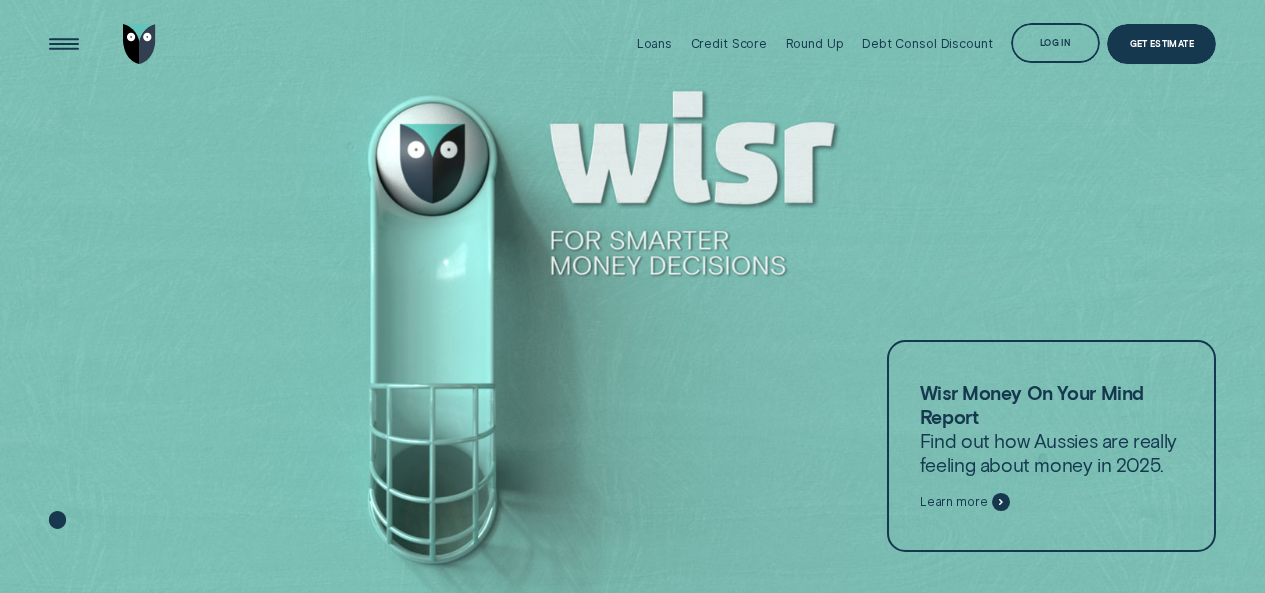 scroll, scrollTop: 0, scrollLeft: 0, axis: both 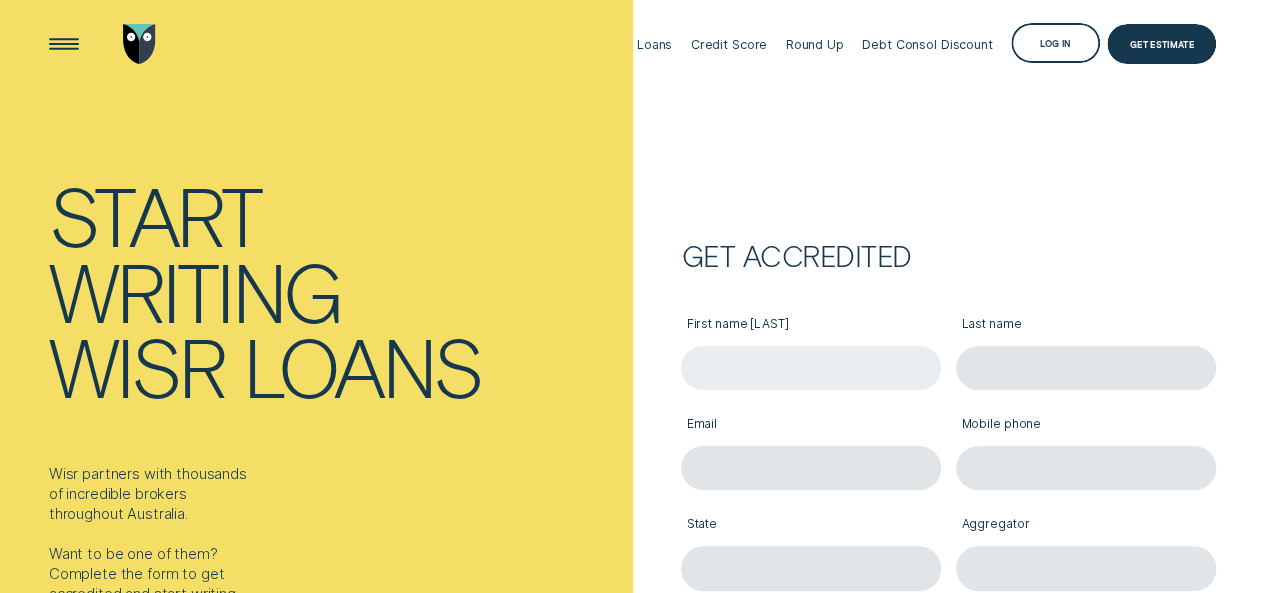 click on "First name [LAST]" at bounding box center [811, 368] 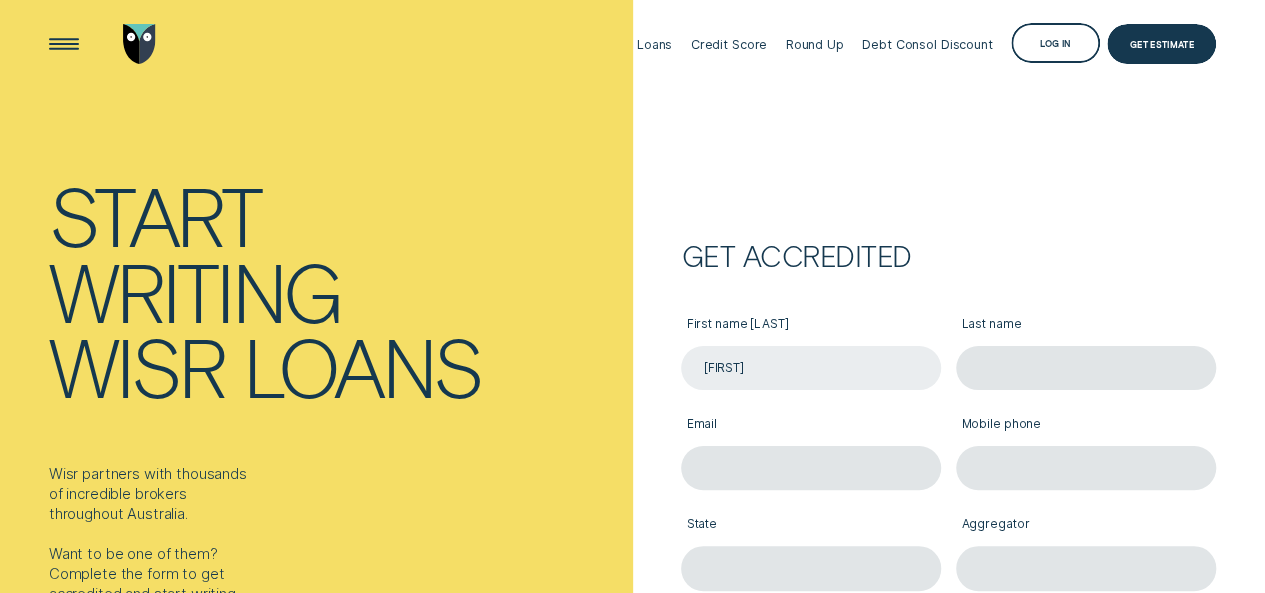 type on "[FIRST]" 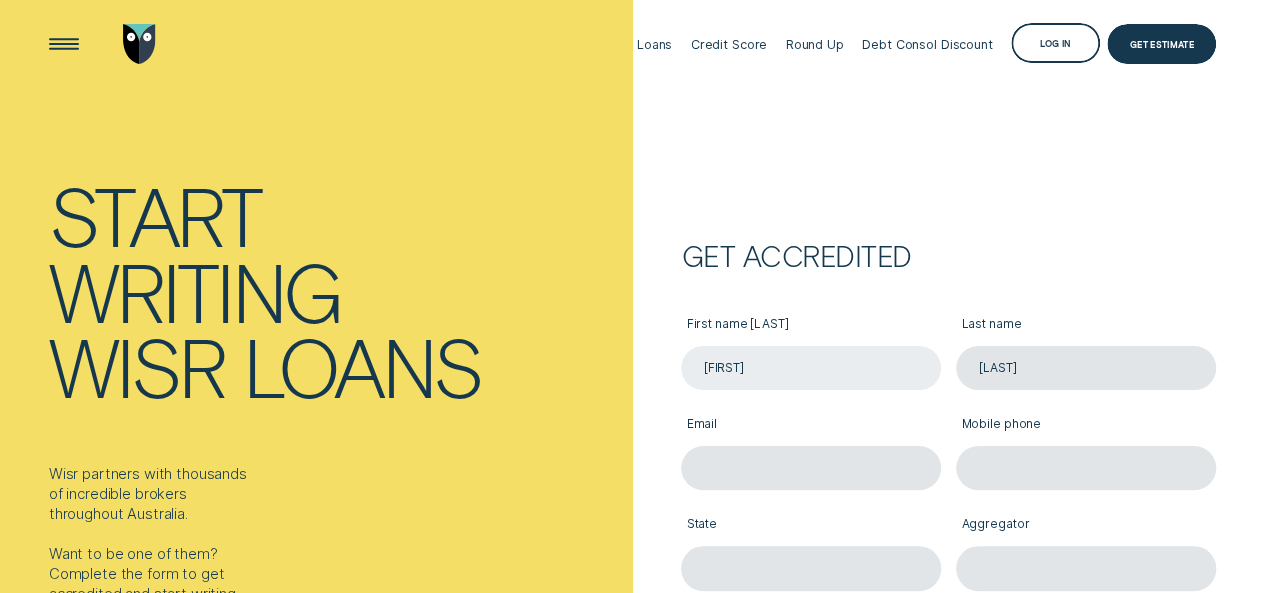 type on "[LAST]" 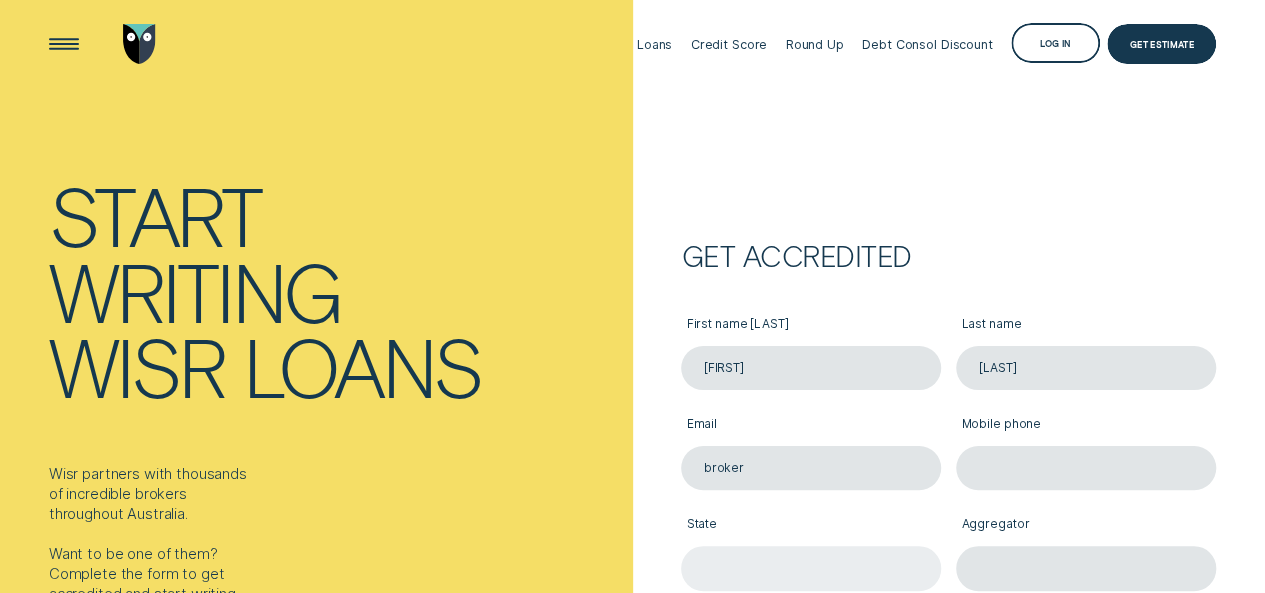 type on "[EMAIL]" 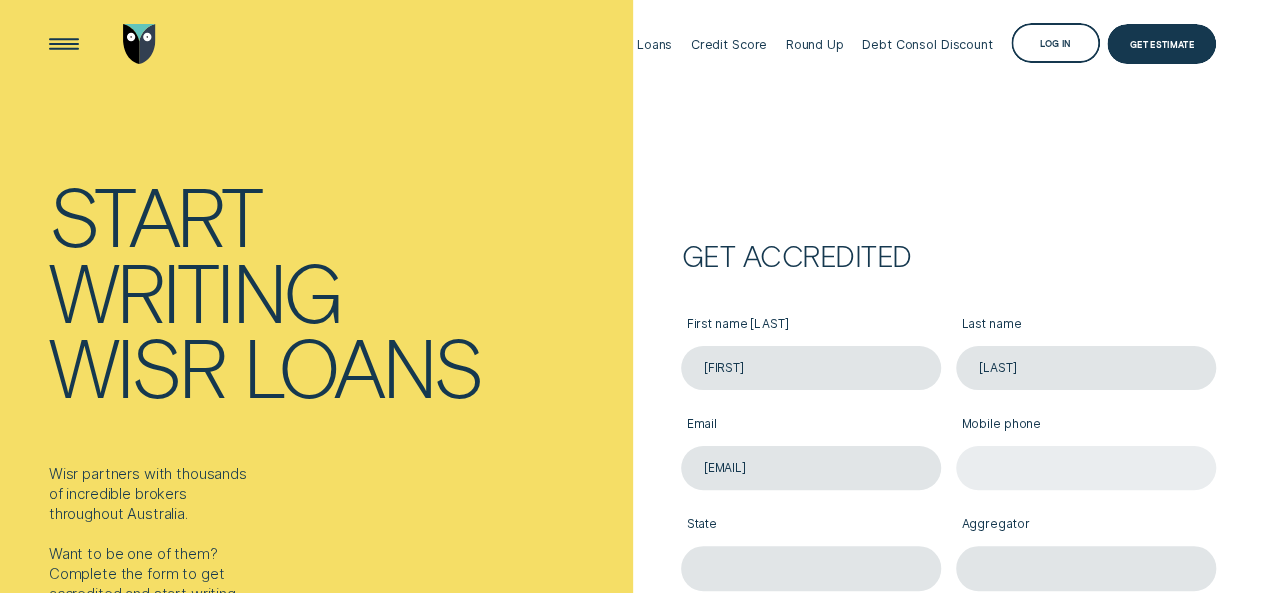 click on "Mobile phone" at bounding box center [1086, 468] 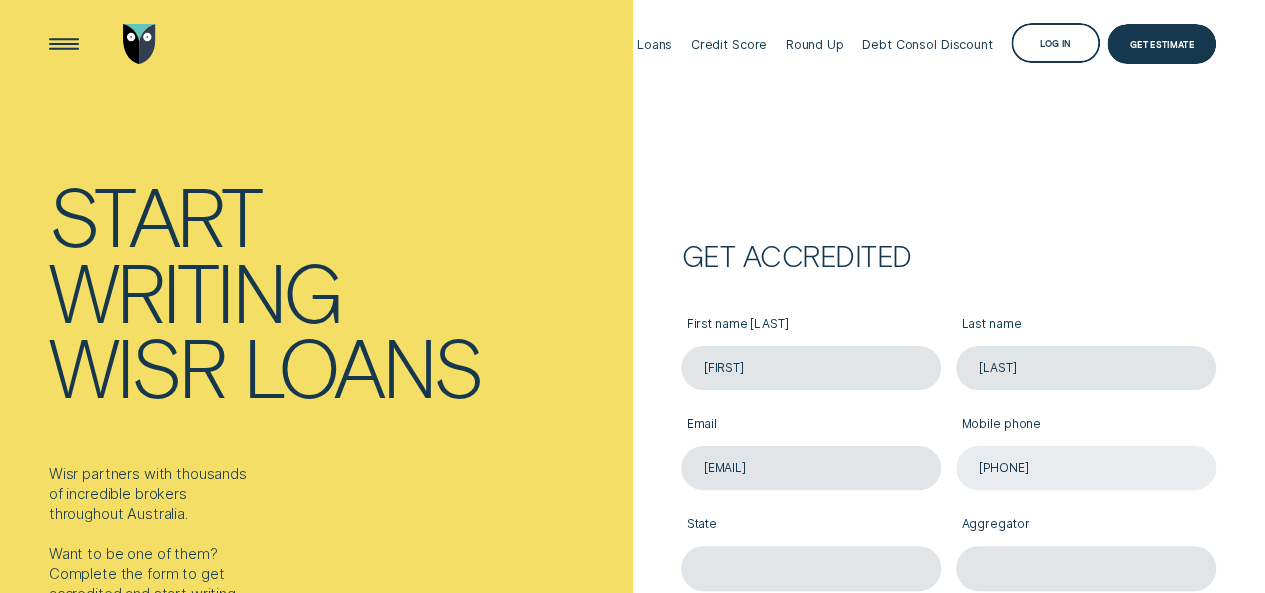 type on "[PHONE]" 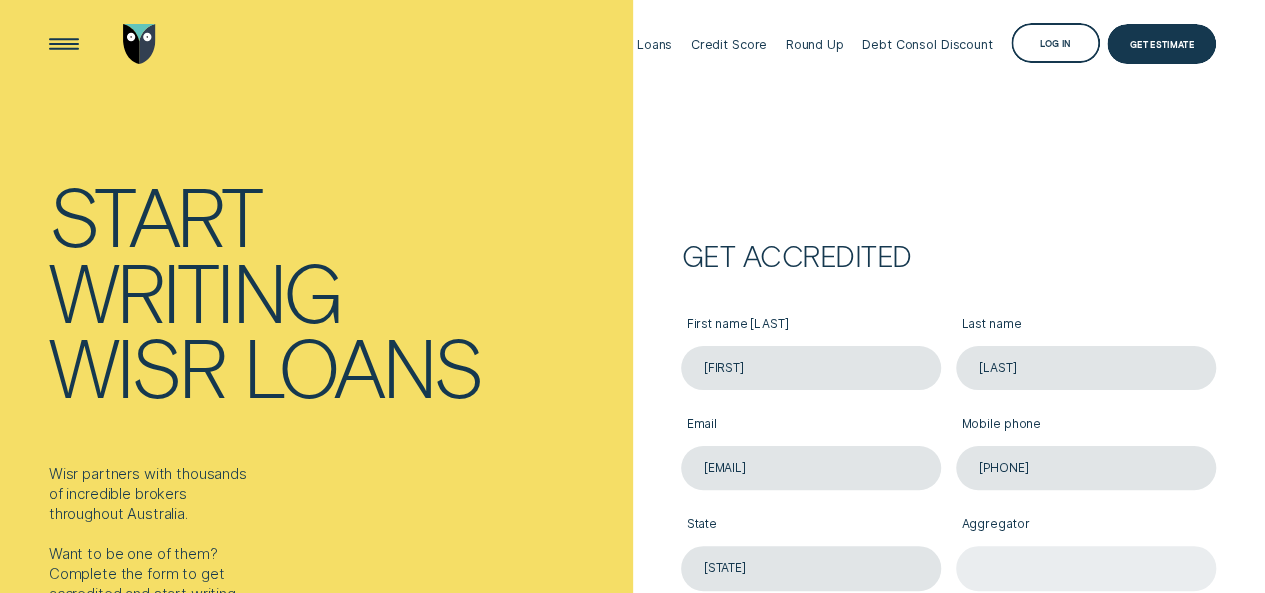 type on "[STATE]" 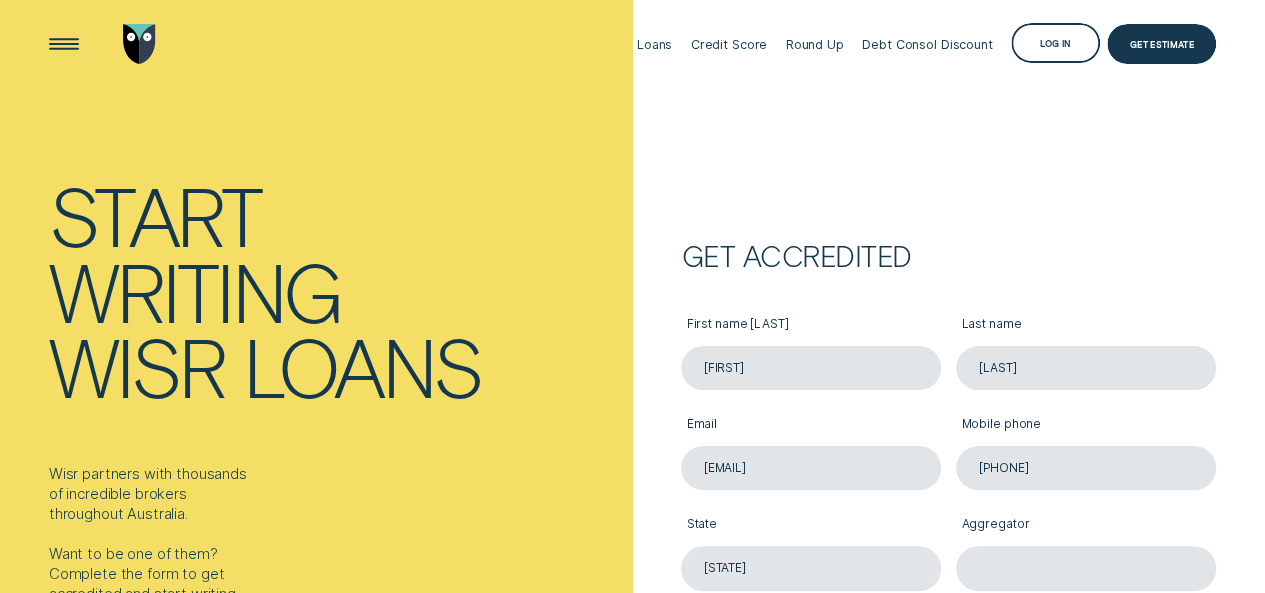 drag, startPoint x: 1005, startPoint y: 567, endPoint x: 1024, endPoint y: 541, distance: 32.202484 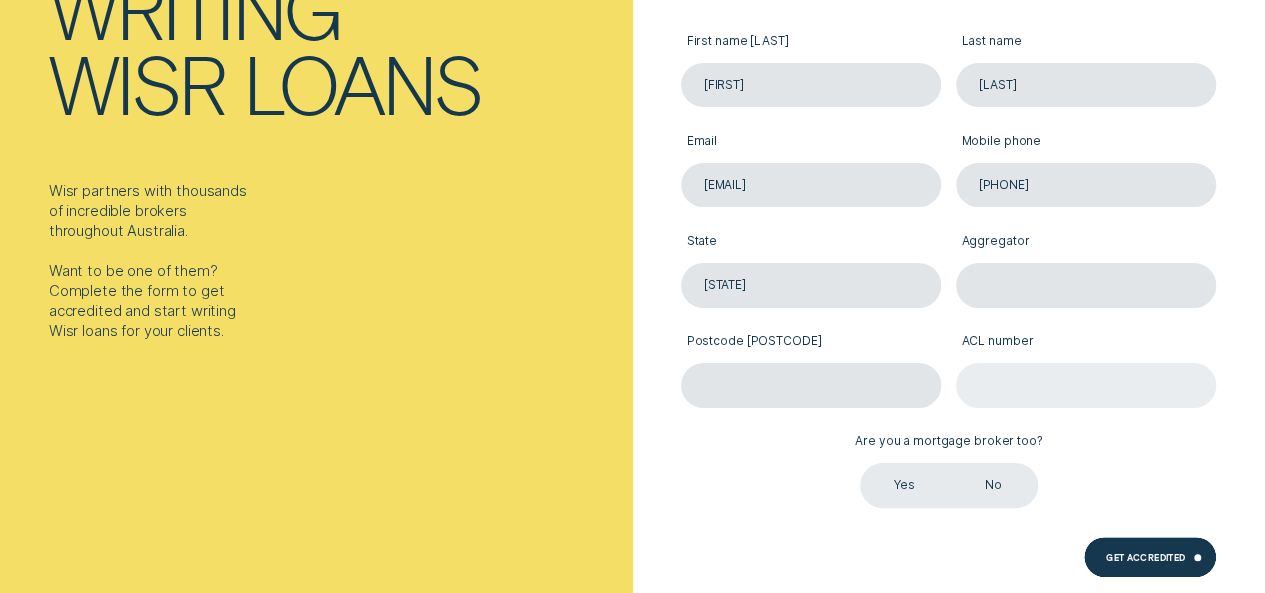scroll, scrollTop: 300, scrollLeft: 0, axis: vertical 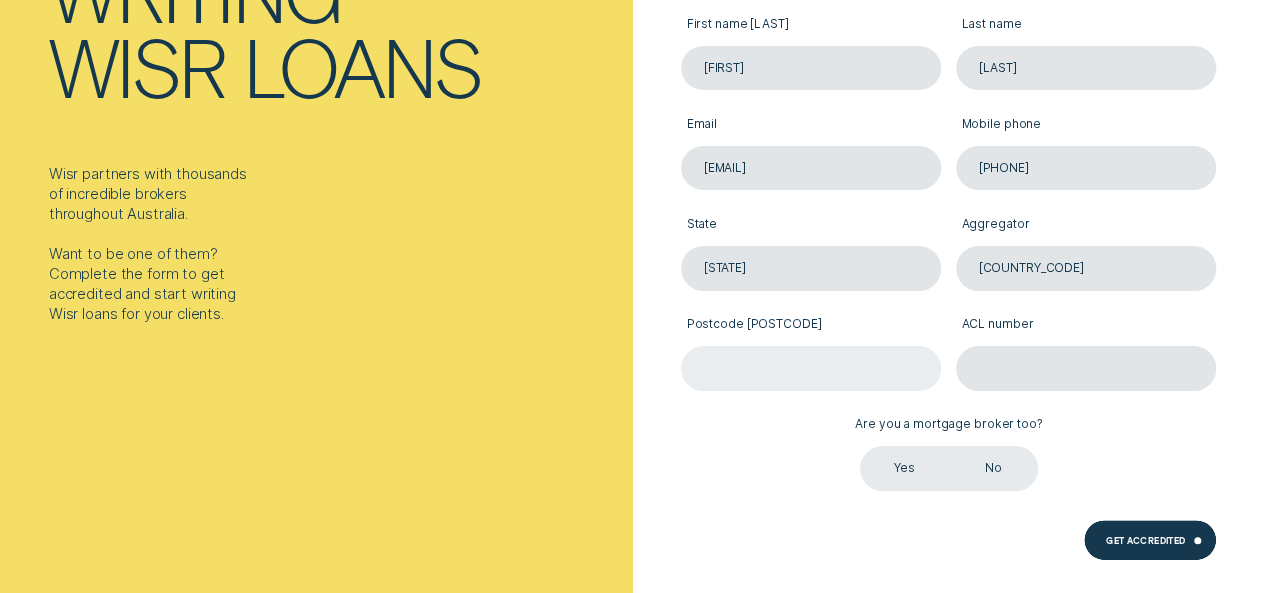 type on "[COUNTRY_CODE]" 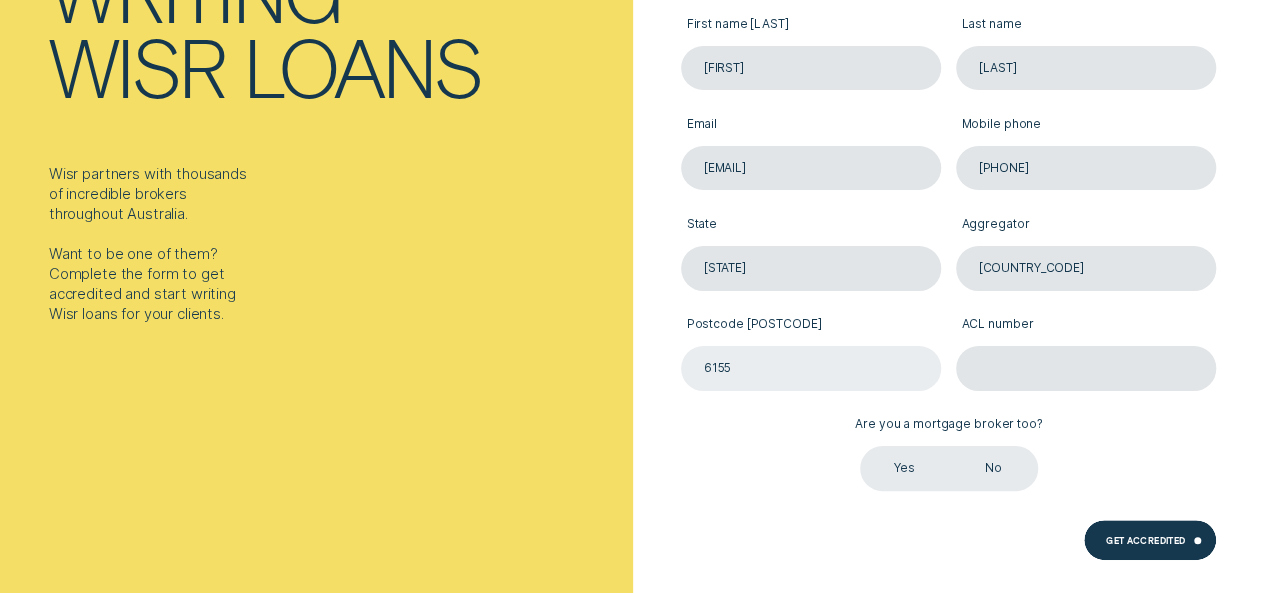 type on "6155" 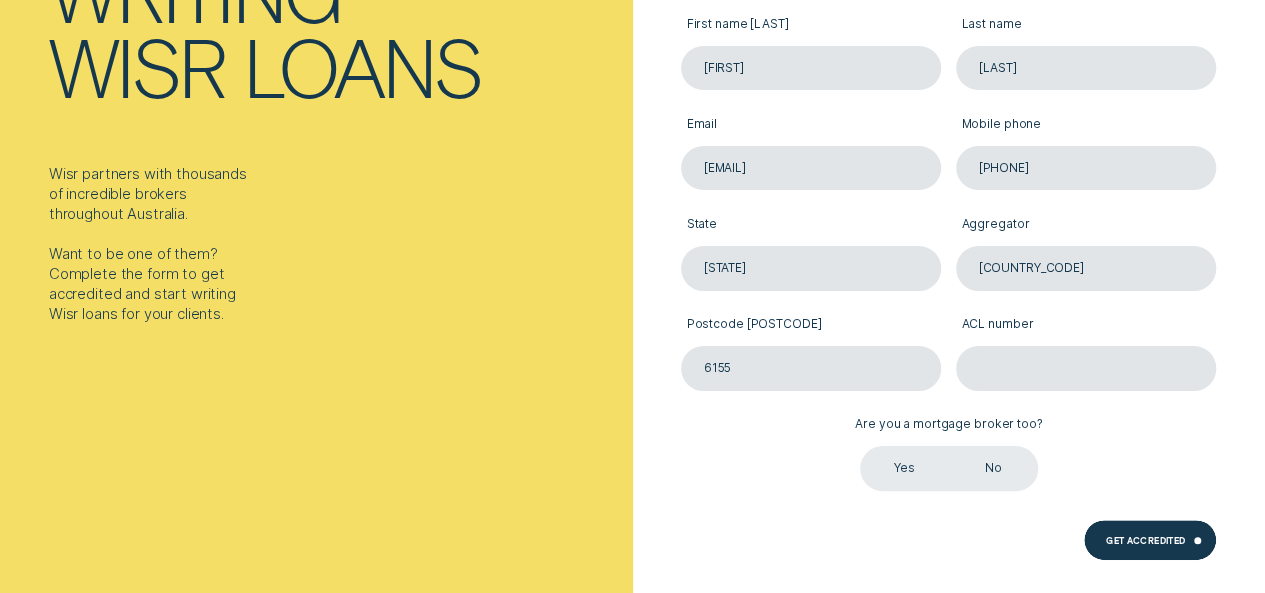 click on "Yes" at bounding box center (904, 468) 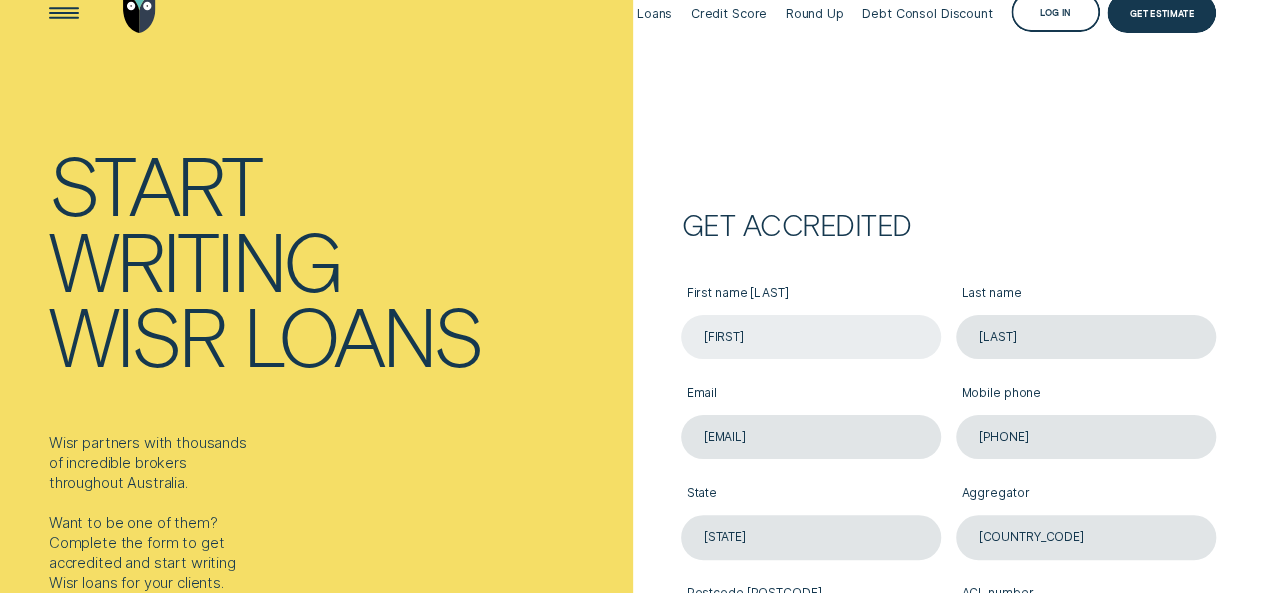 scroll, scrollTop: 0, scrollLeft: 0, axis: both 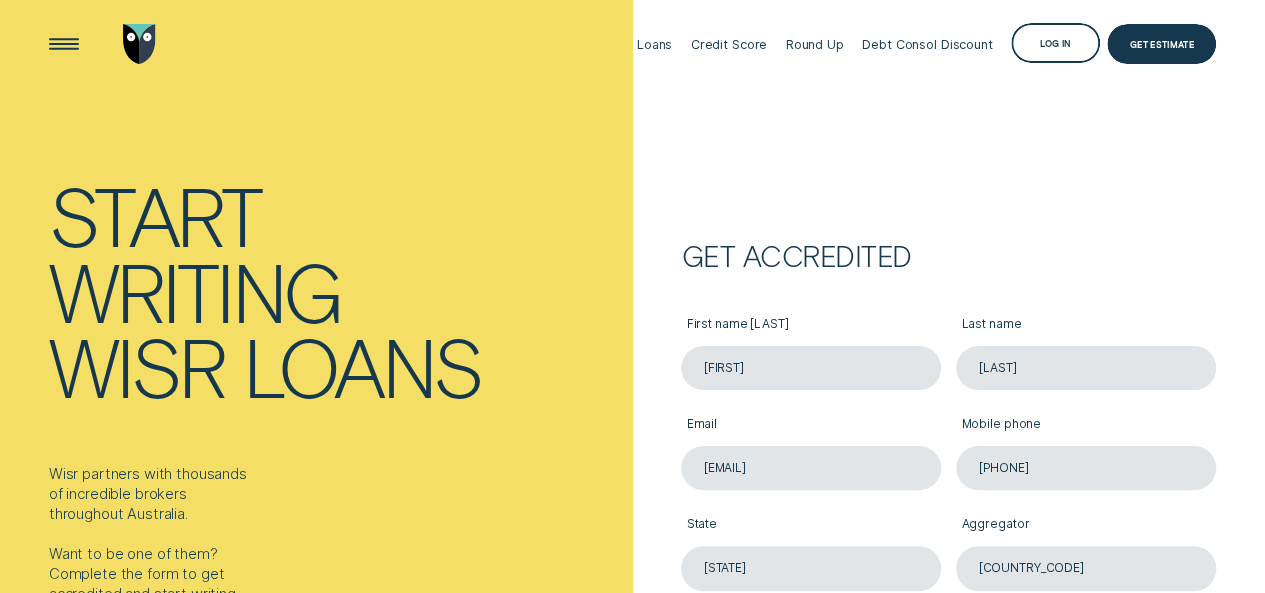 drag, startPoint x: 551, startPoint y: 376, endPoint x: 497, endPoint y: 378, distance: 54.037025 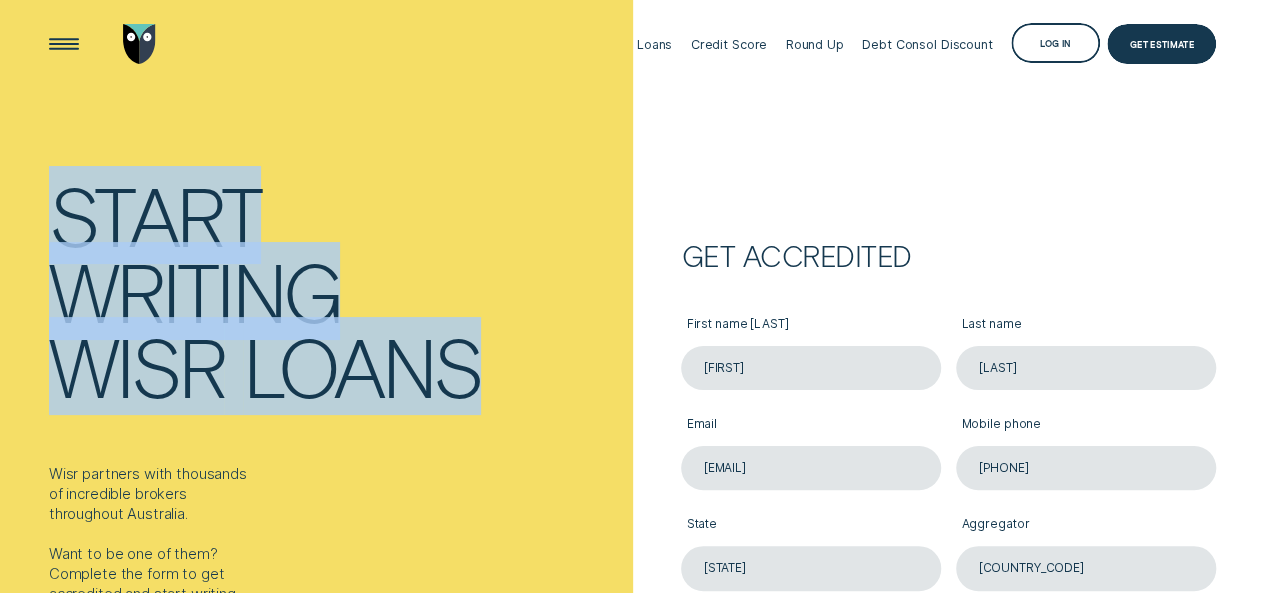 drag, startPoint x: 447, startPoint y: 377, endPoint x: 0, endPoint y: 209, distance: 477.528 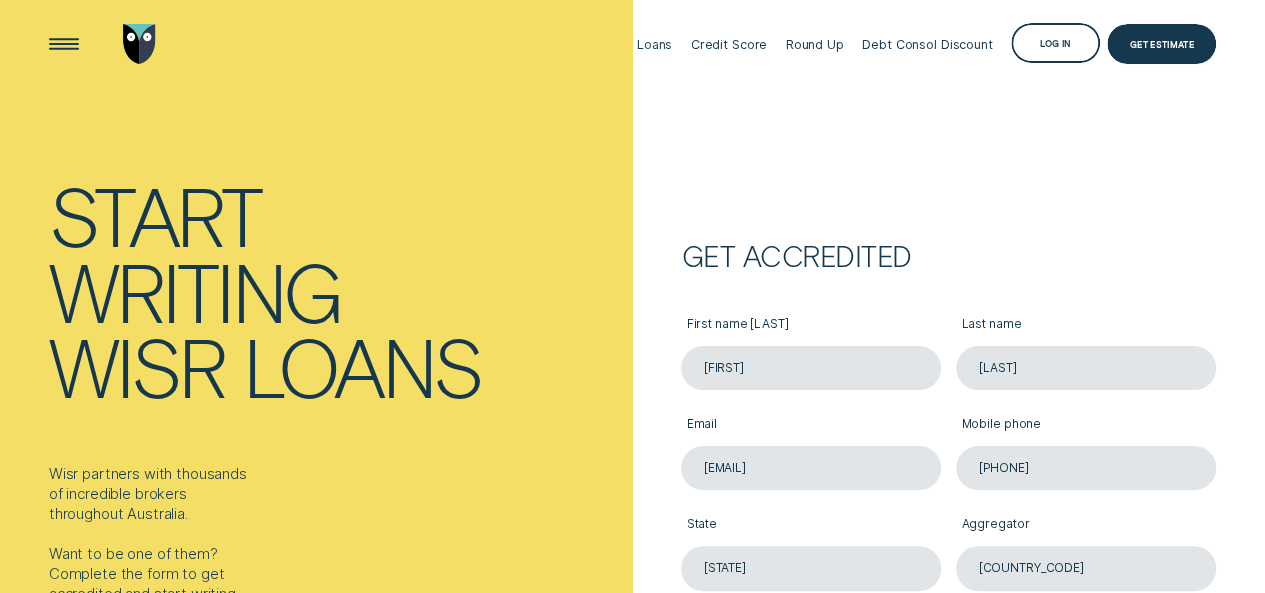 click on "Wisr   loans" at bounding box center [337, 367] 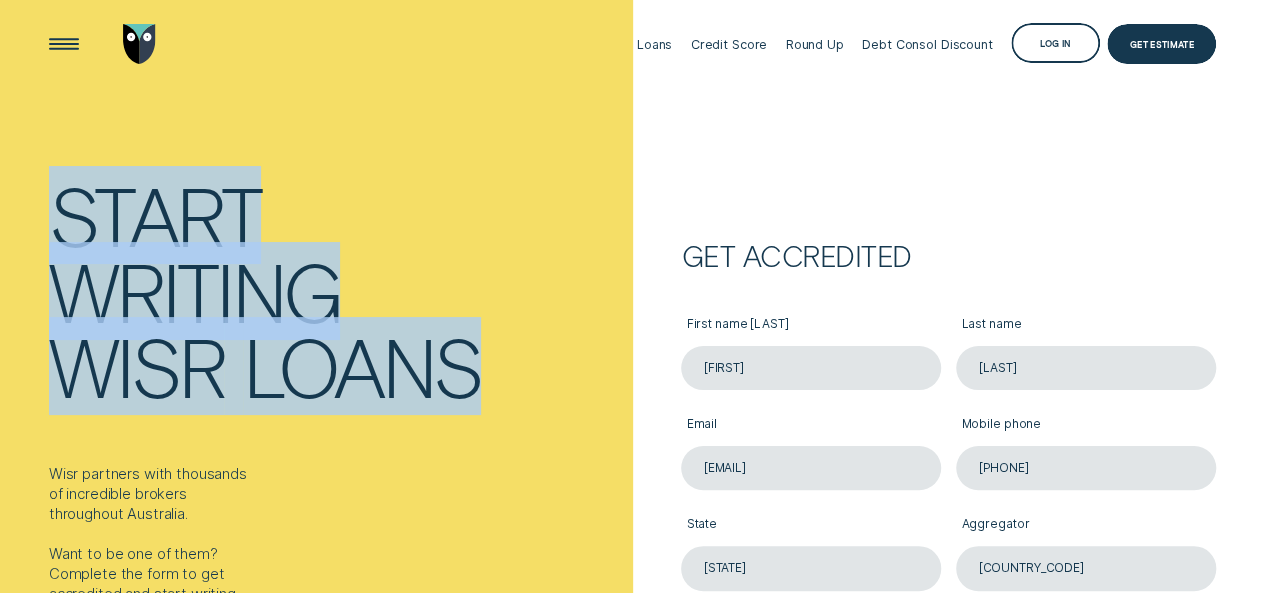 drag, startPoint x: 492, startPoint y: 390, endPoint x: 78, endPoint y: 204, distance: 453.8634 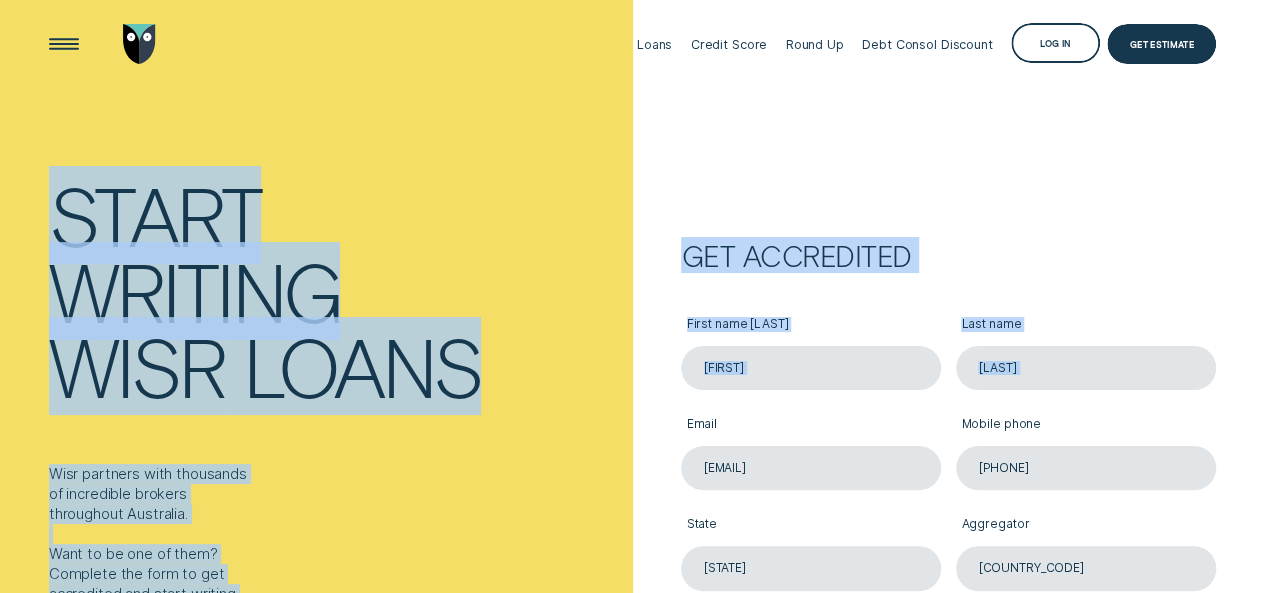 drag, startPoint x: 60, startPoint y: 213, endPoint x: 684, endPoint y: 404, distance: 652.5772 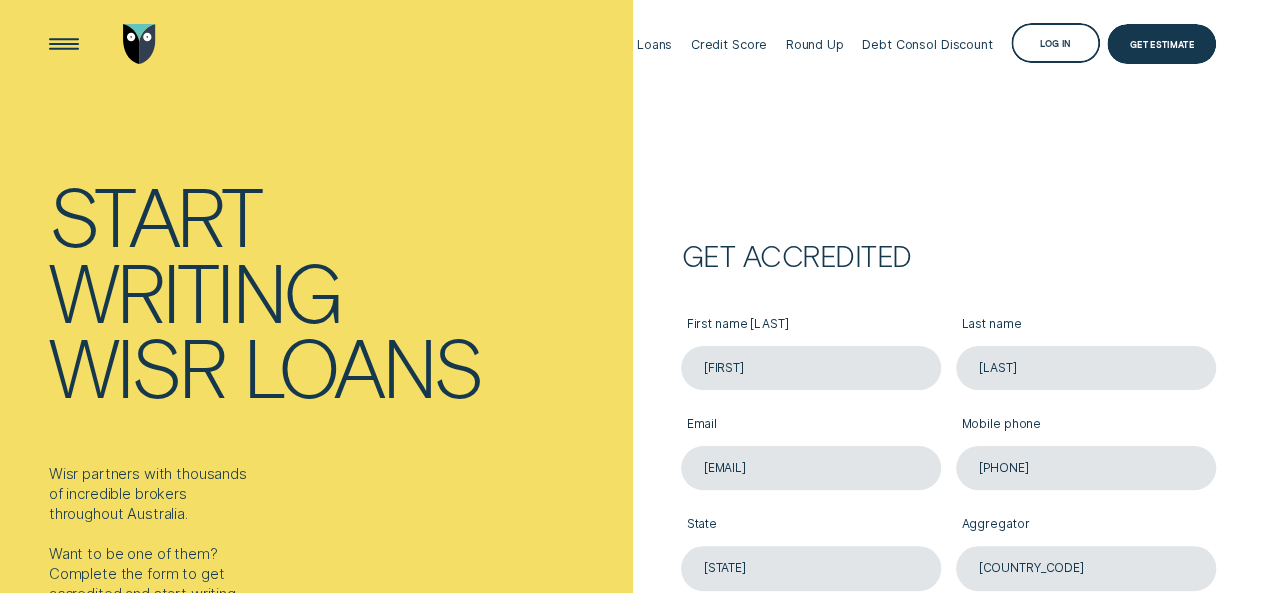 click on "Get accredited First name [FIRST] Last name [LAST] Email [EMAIL] Mobile phone [PHONE] State [STATE] Aggregator AFG Postcode [POSTCODE] ACL number Are you a mortgage broker too? Are you a mortgage broker too? Yes No Get Accredited Get Accredited" at bounding box center (949, 452) 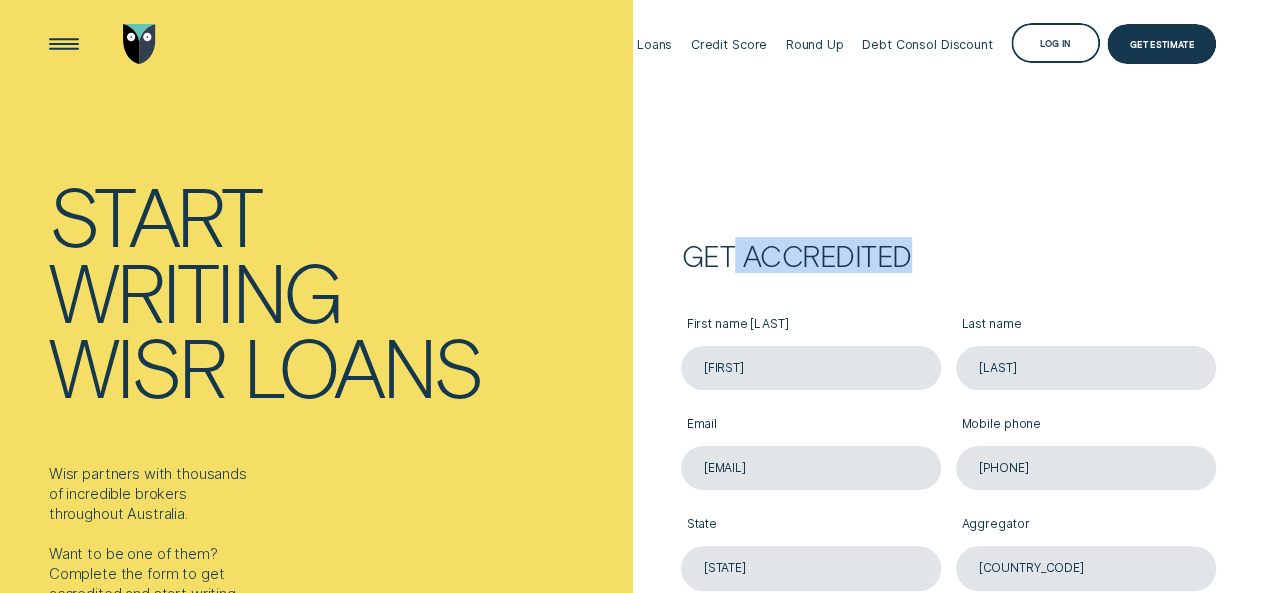 drag, startPoint x: 727, startPoint y: 231, endPoint x: 1006, endPoint y: 239, distance: 279.1147 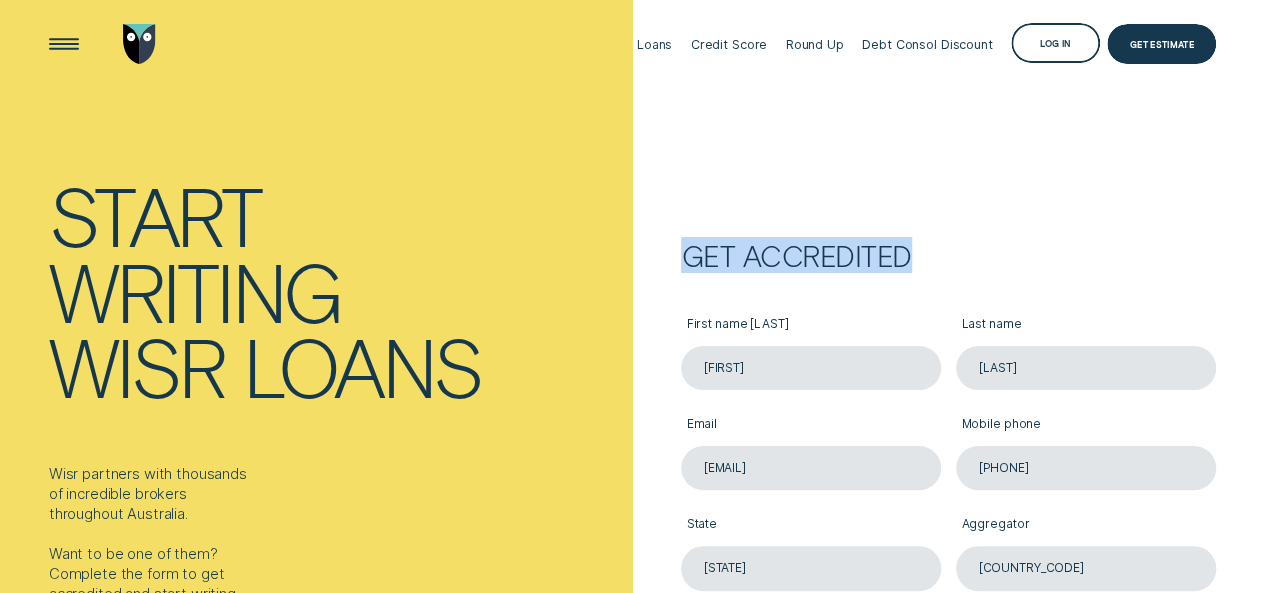 drag, startPoint x: 925, startPoint y: 253, endPoint x: 638, endPoint y: 247, distance: 287.0627 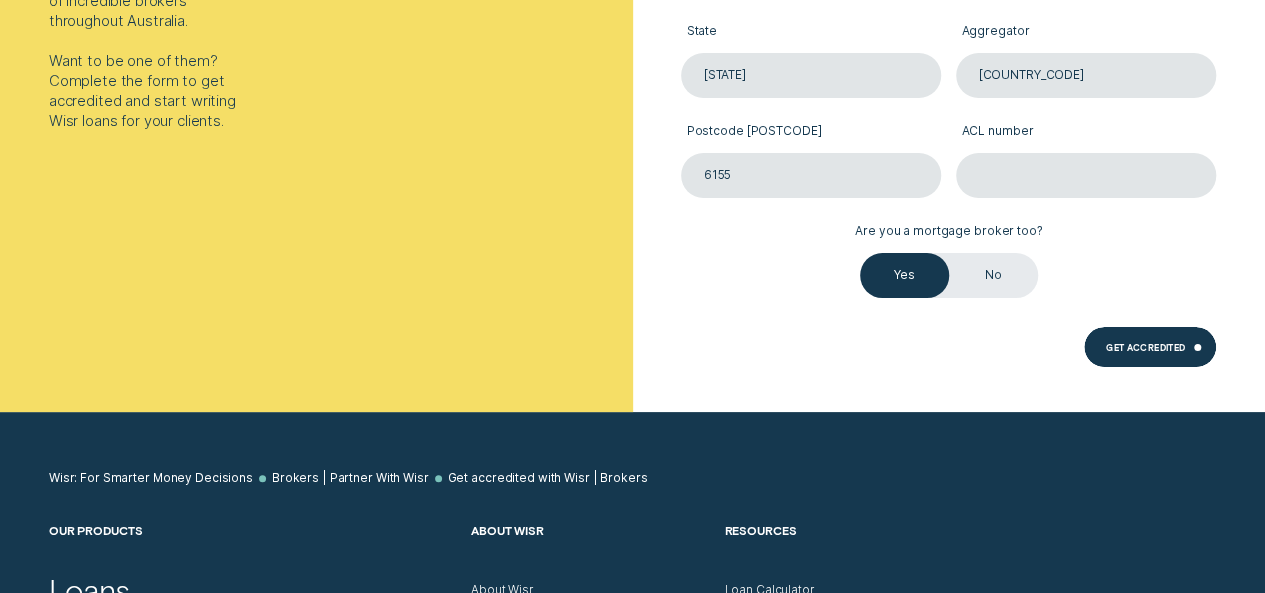 scroll, scrollTop: 500, scrollLeft: 0, axis: vertical 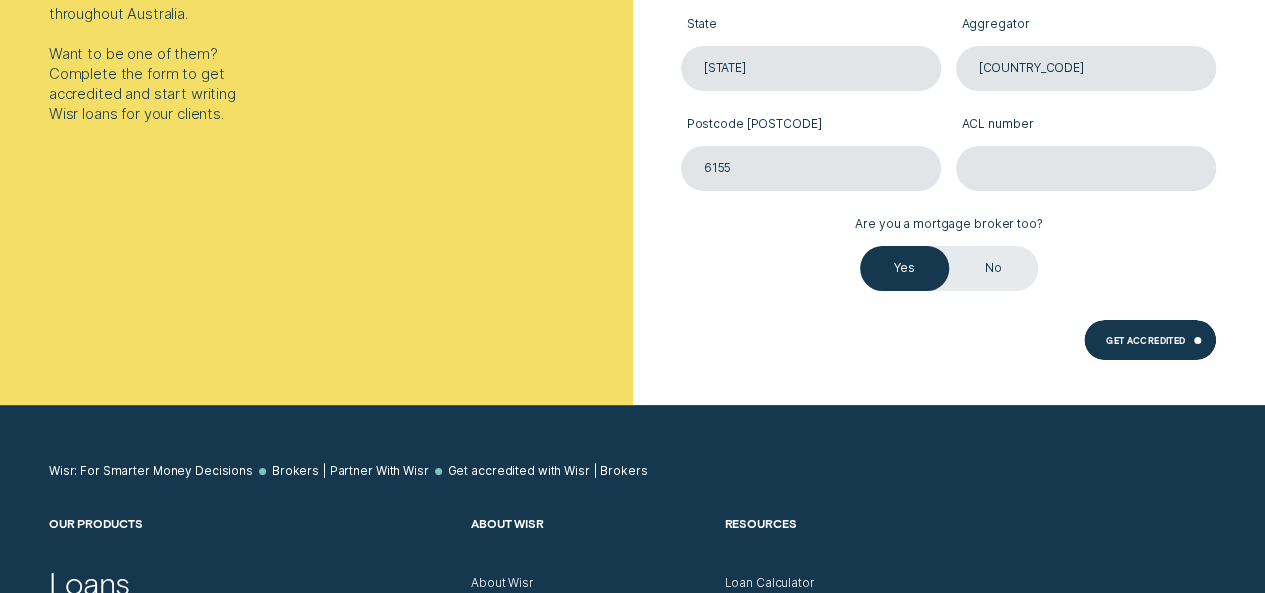 click on "ACL number" at bounding box center (1086, 125) 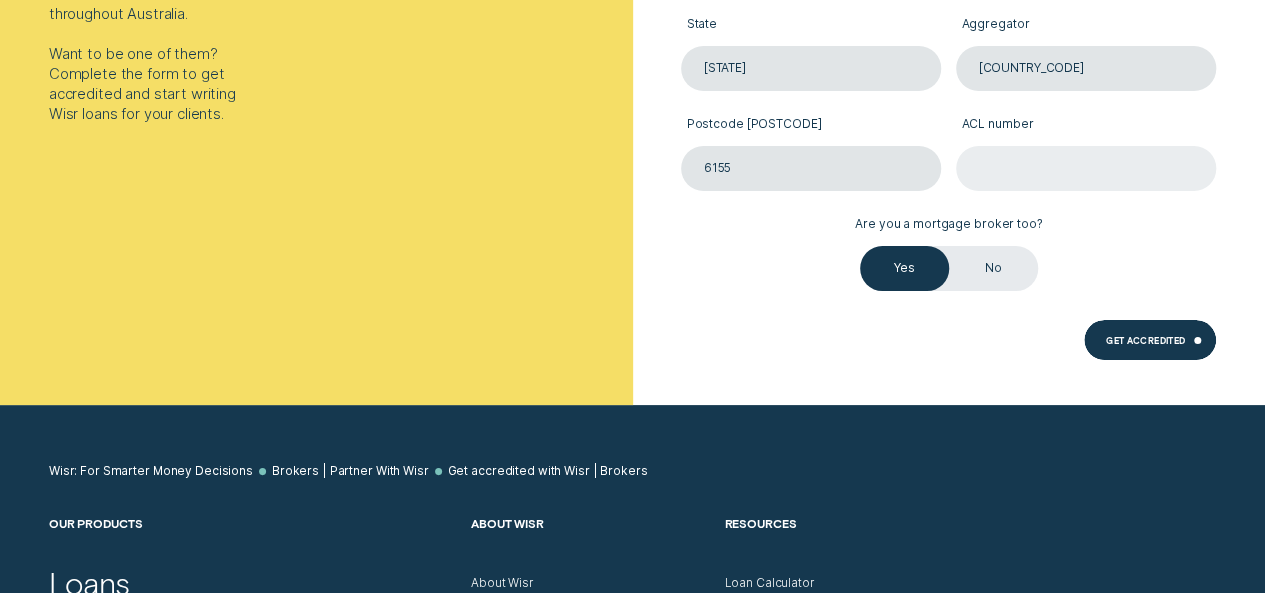 click on "ACL number" at bounding box center [1086, 168] 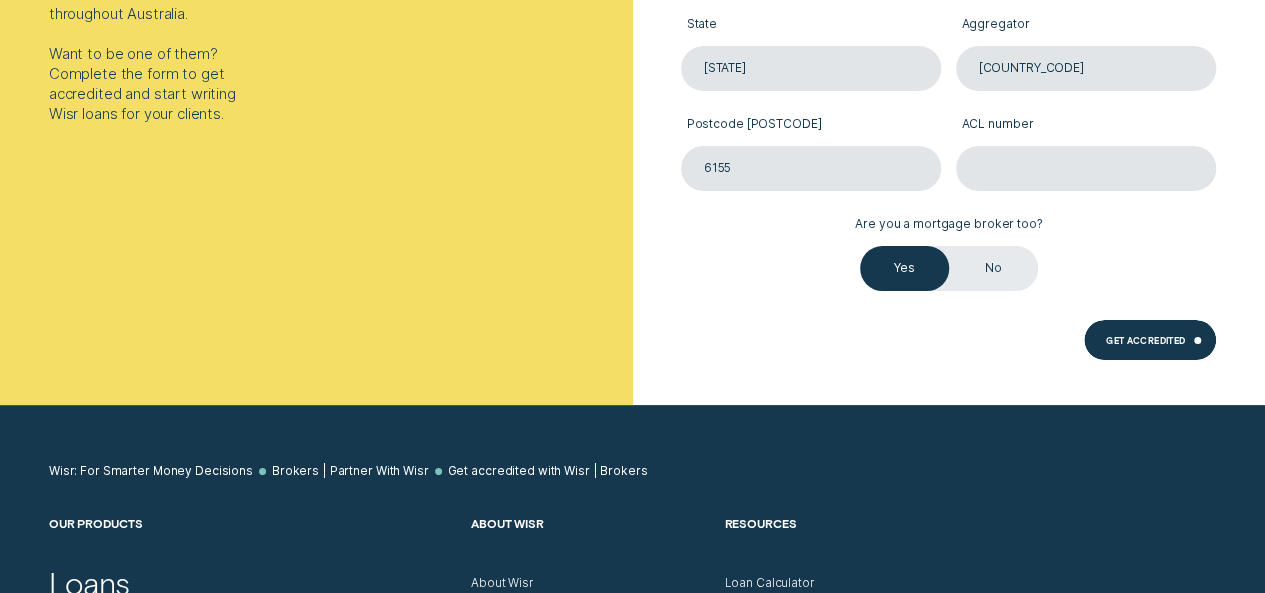 paste on "[ACL_NUMBER]" 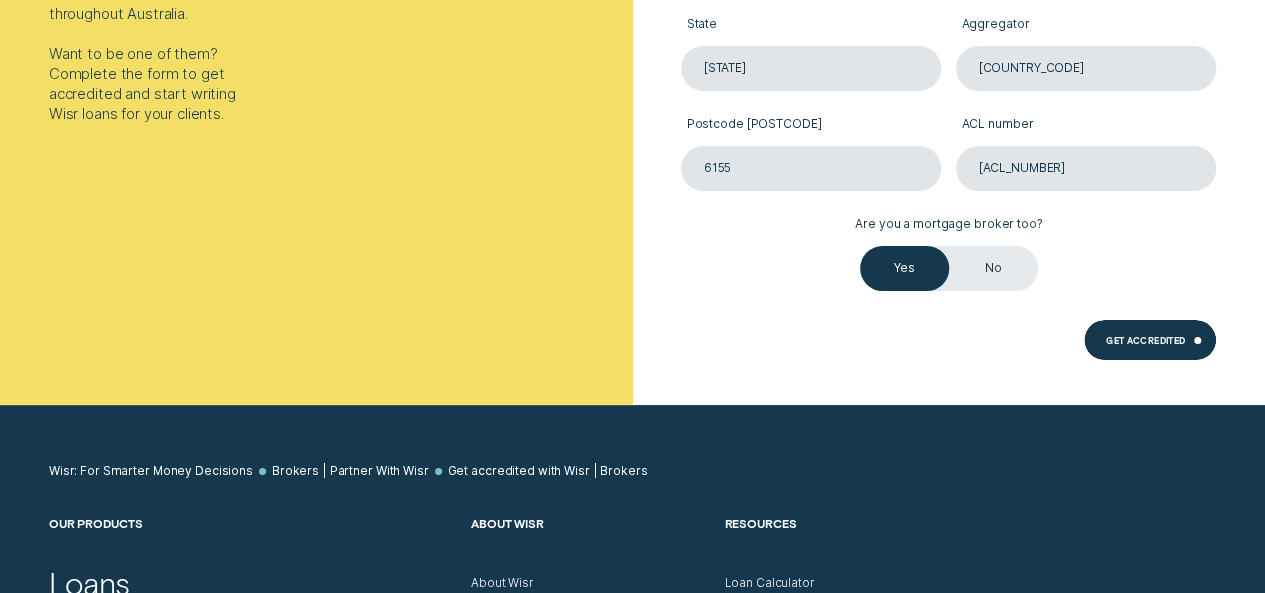 type on "[ACL_NUMBER]" 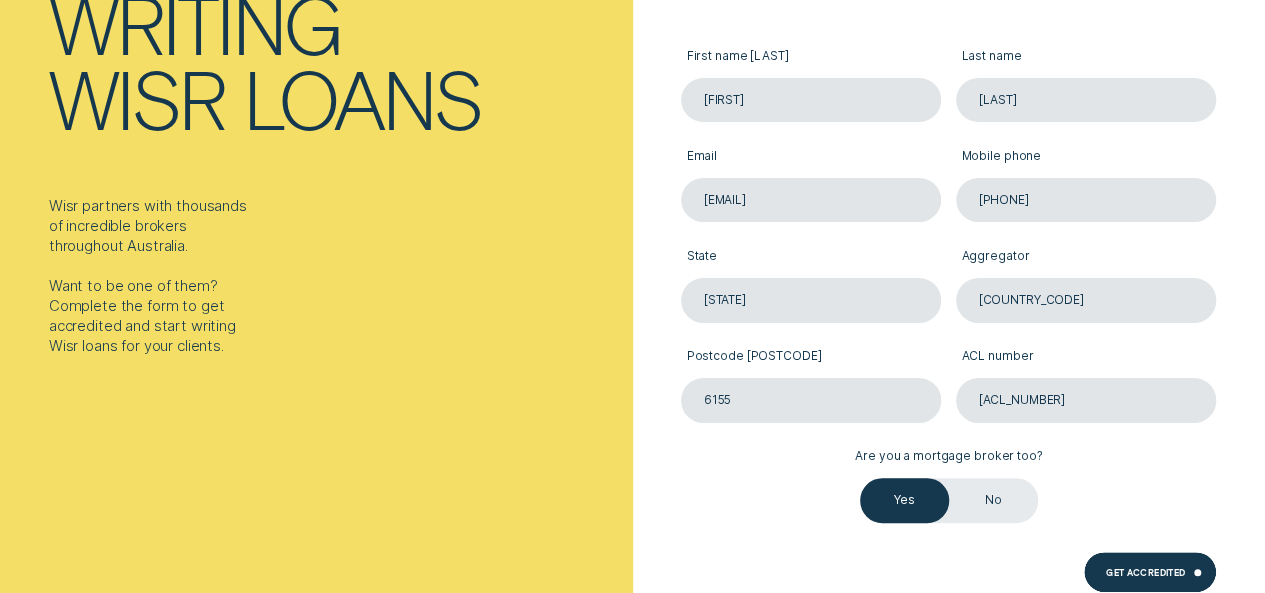 scroll, scrollTop: 300, scrollLeft: 0, axis: vertical 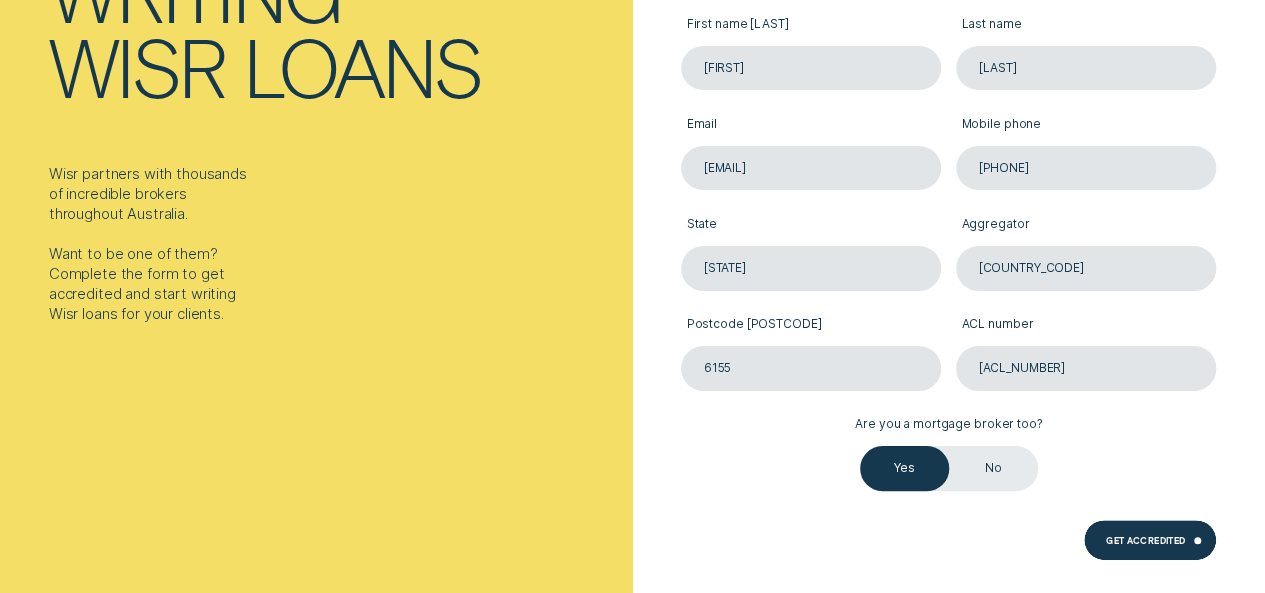 click on "First name [FIRST] Last name [LAST] Email [EMAIL] Mobile phone [PHONE] State [STATE] Aggregator AFG Postcode [POSTCODE] ACL number 384791 Are you a mortgage broker too? Are you a mortgage broker too? Yes No" at bounding box center [949, 240] 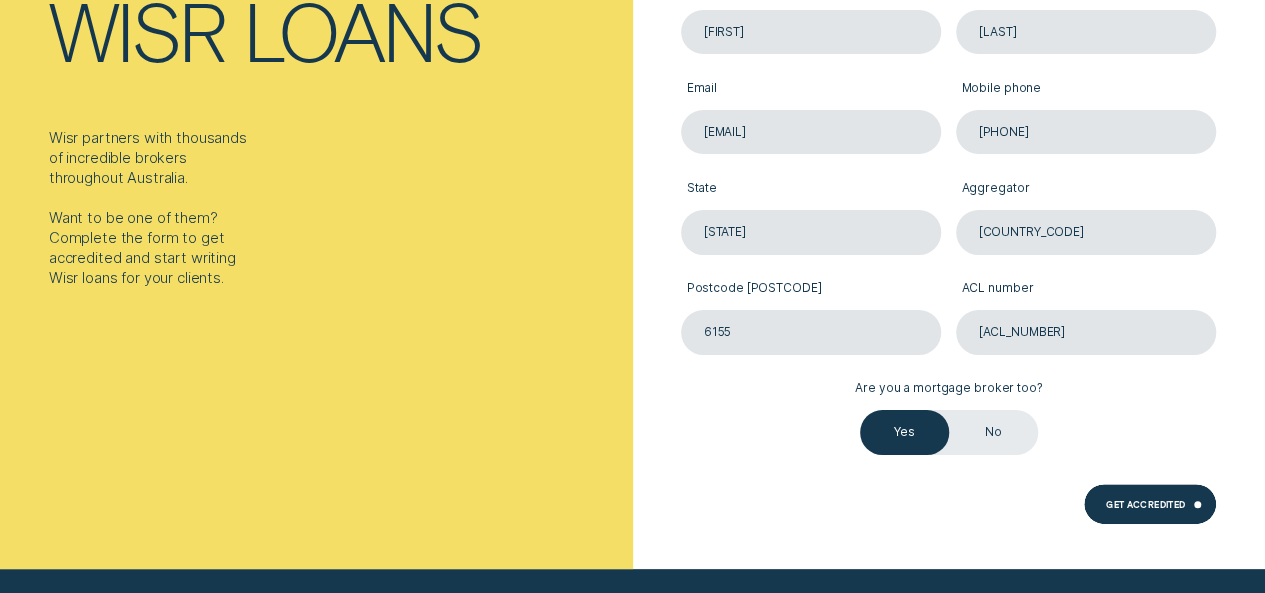 scroll, scrollTop: 500, scrollLeft: 0, axis: vertical 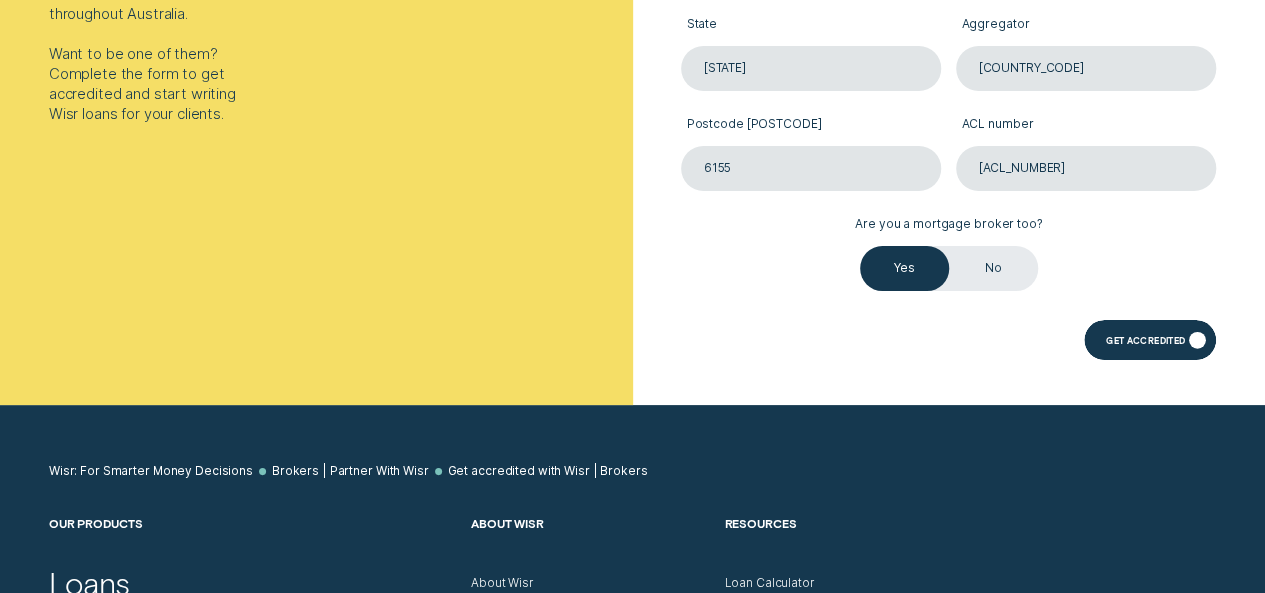 click on "Get Accredited" at bounding box center [1145, 342] 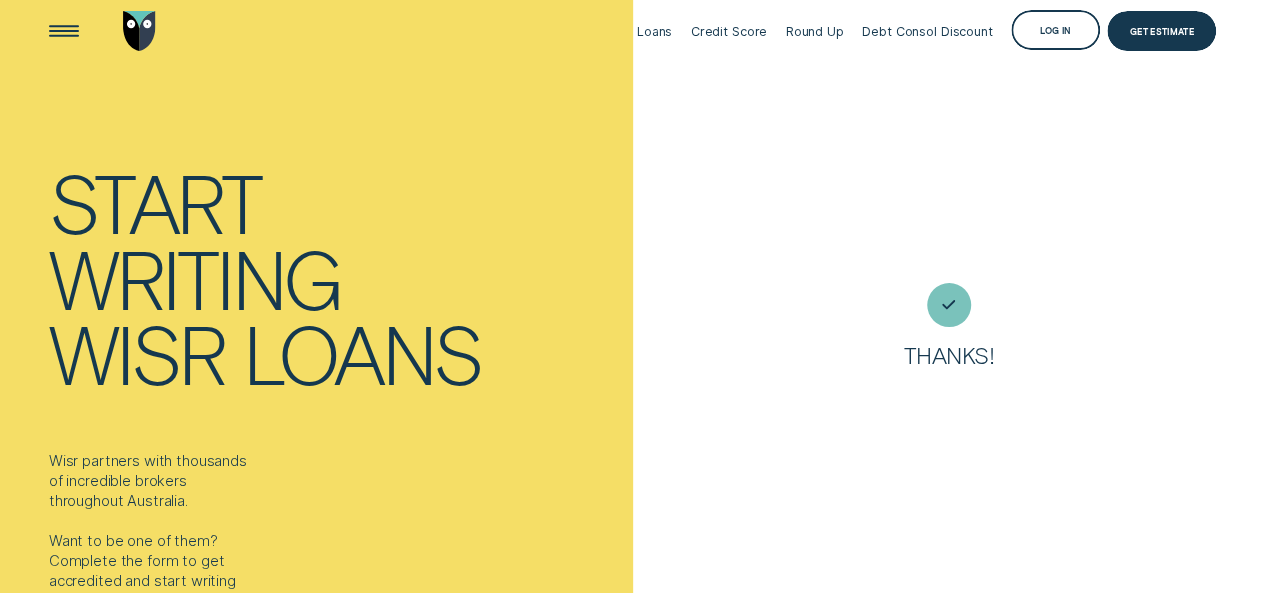 scroll, scrollTop: 0, scrollLeft: 0, axis: both 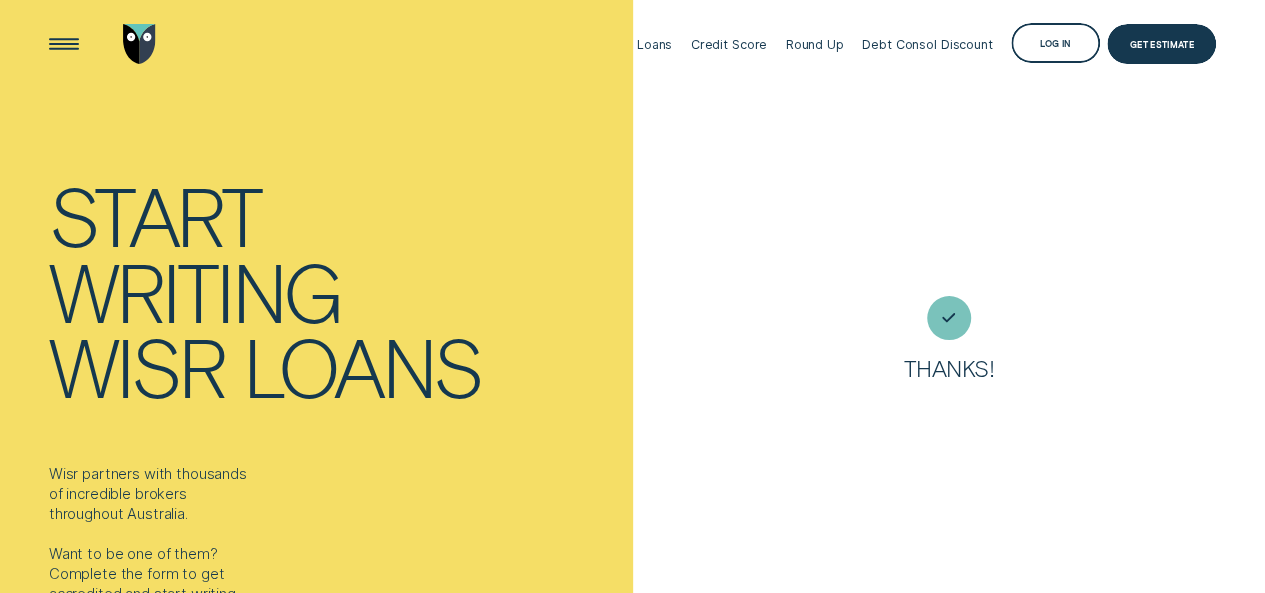 click on "Wisr   loans" at bounding box center (337, 367) 